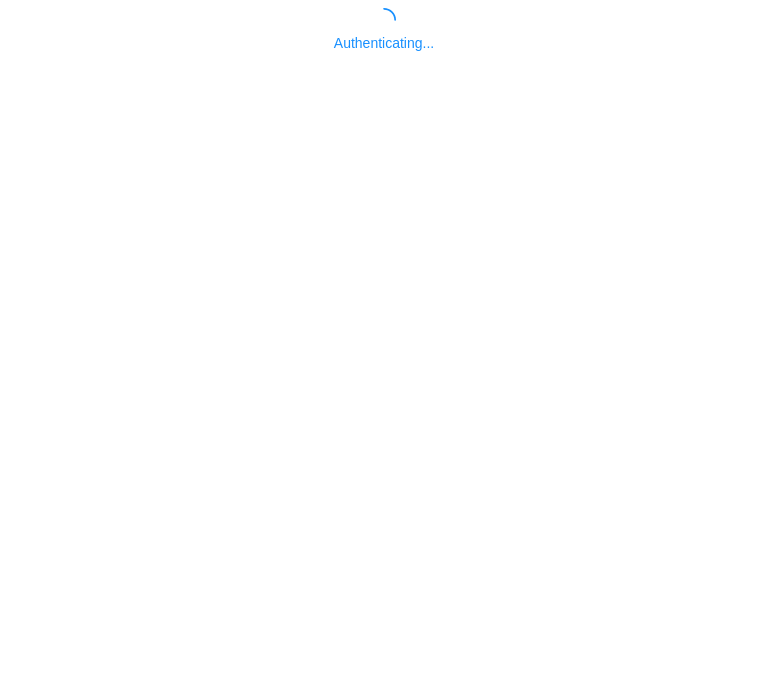 scroll, scrollTop: 0, scrollLeft: 0, axis: both 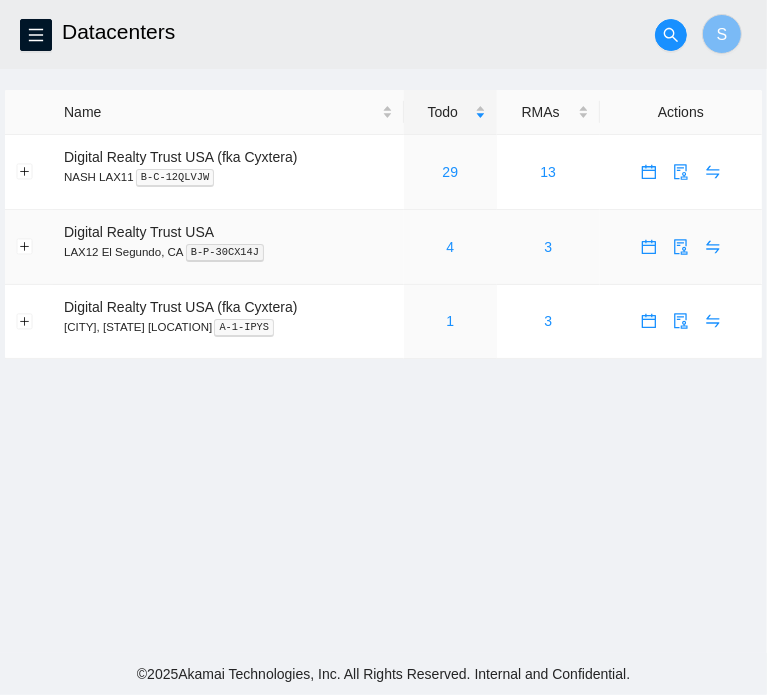 click on "4" at bounding box center (450, 247) 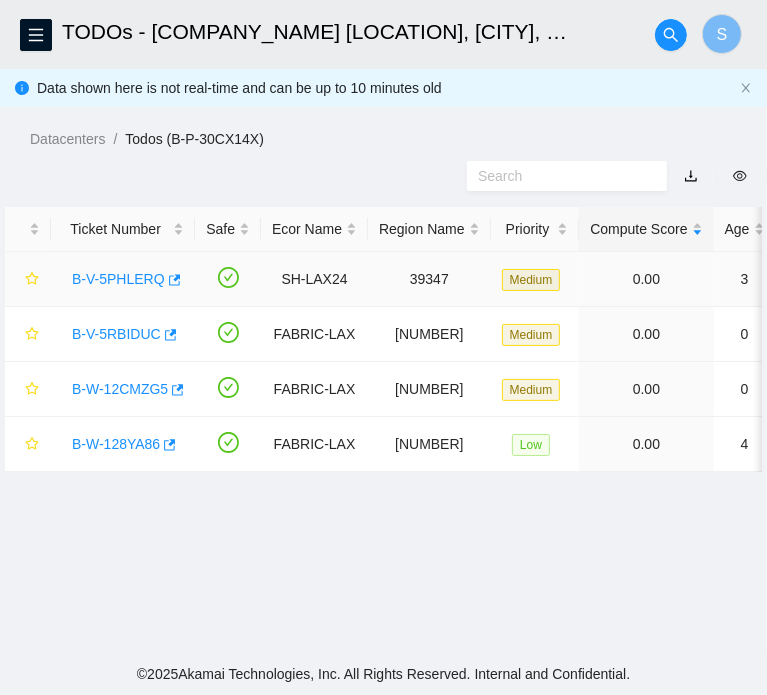 click on "B-V-5PHLERQ" at bounding box center (118, 279) 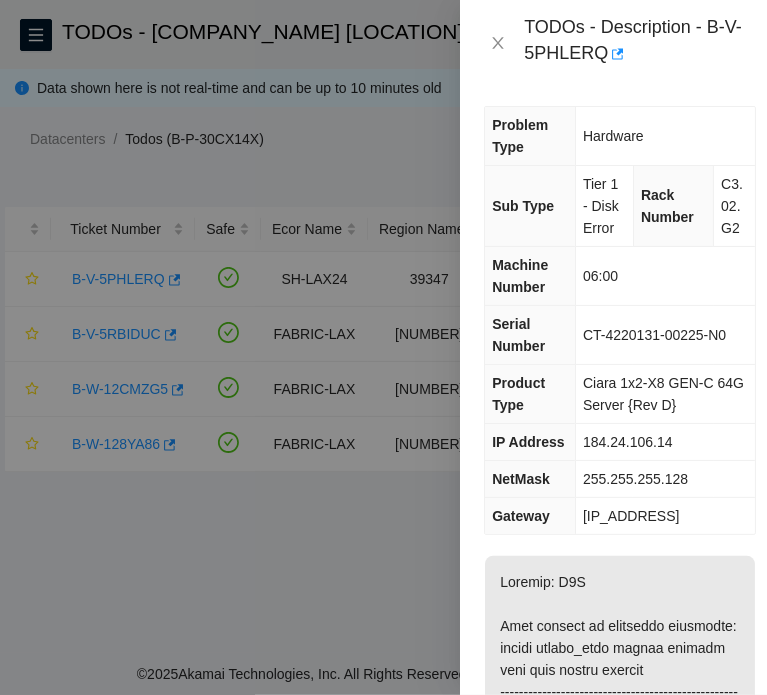 scroll, scrollTop: 0, scrollLeft: 0, axis: both 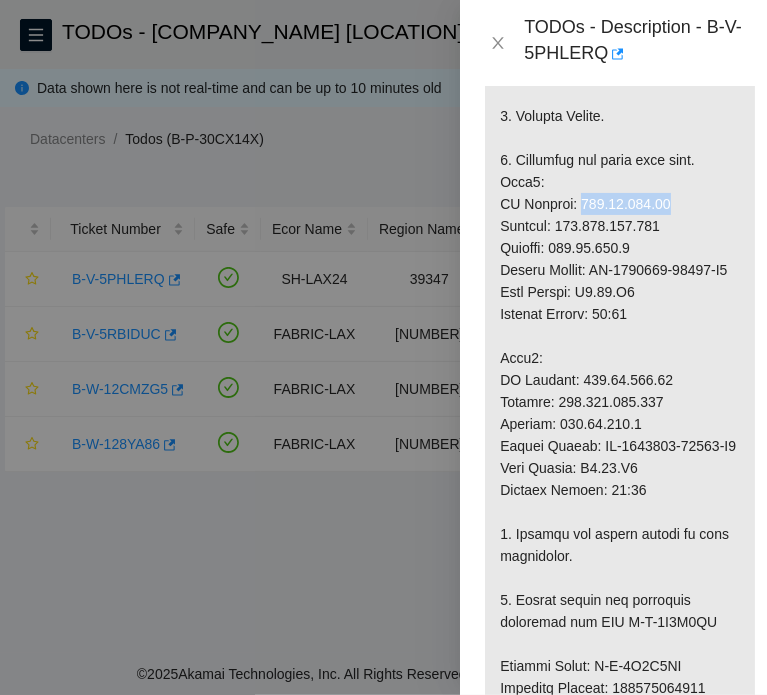 drag, startPoint x: 664, startPoint y: 242, endPoint x: 573, endPoint y: 246, distance: 91.08787 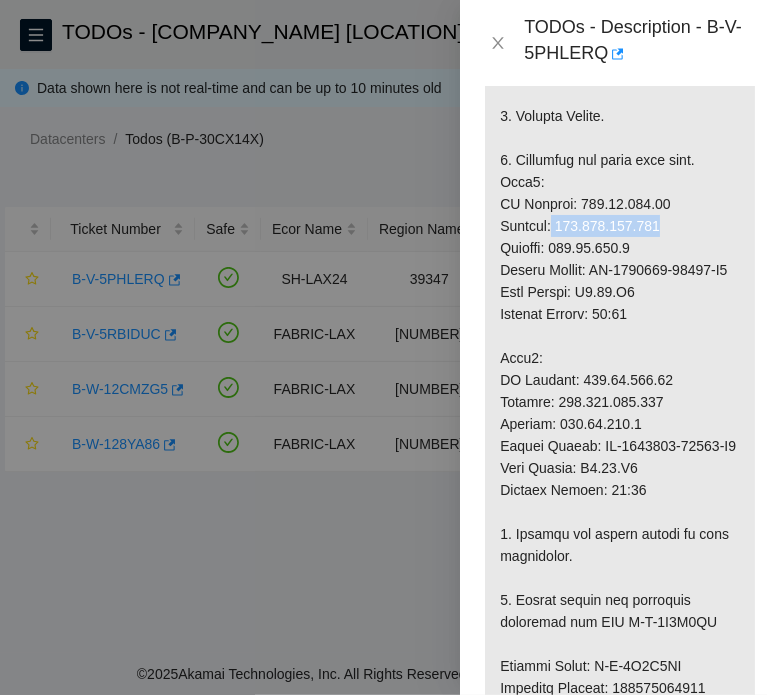 drag, startPoint x: 662, startPoint y: 267, endPoint x: 557, endPoint y: 275, distance: 105.30432 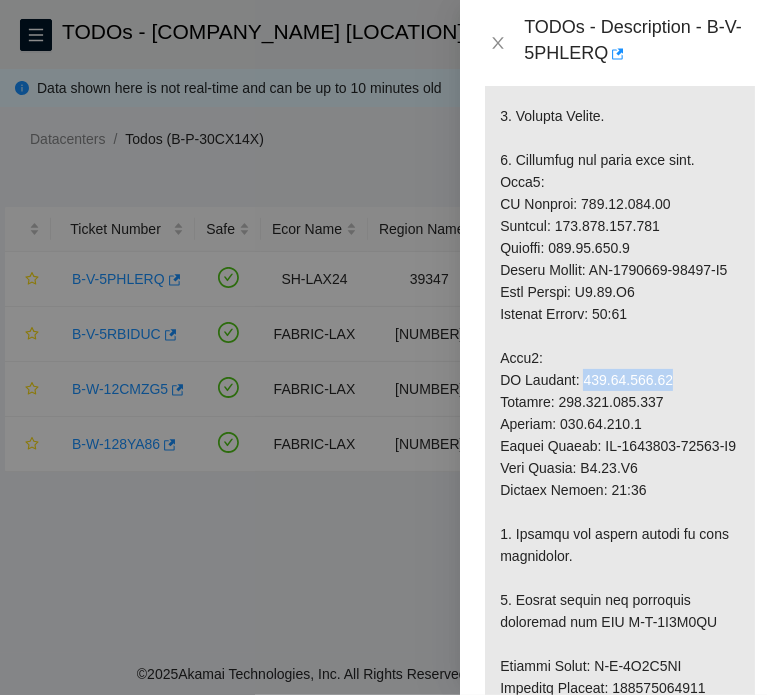drag, startPoint x: 672, startPoint y: 447, endPoint x: 574, endPoint y: 451, distance: 98.0816 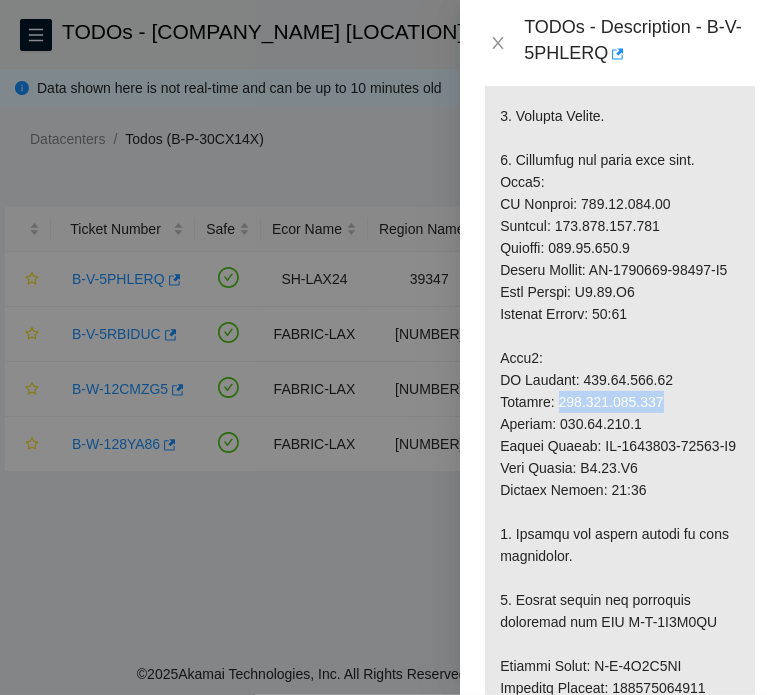 drag, startPoint x: 671, startPoint y: 468, endPoint x: 562, endPoint y: 473, distance: 109.11462 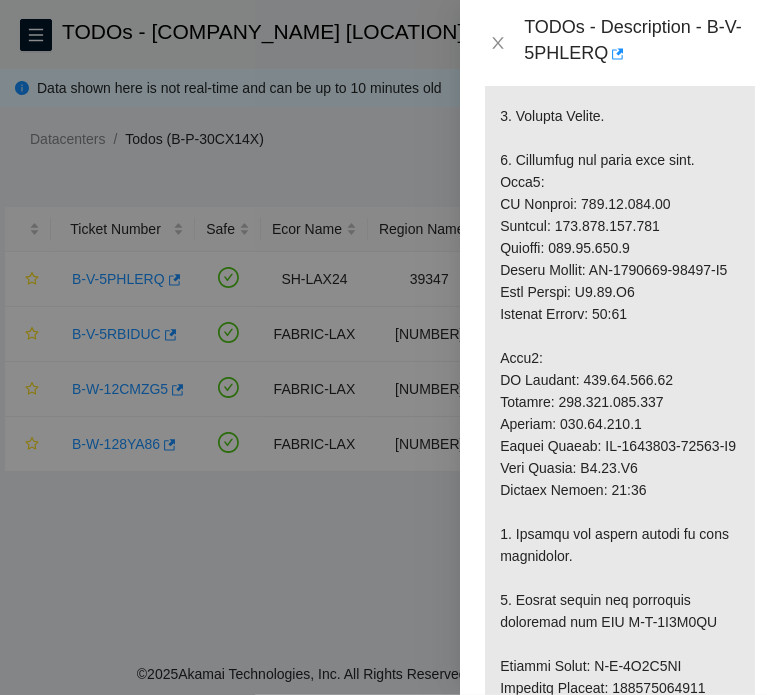 click at bounding box center (620, 589) 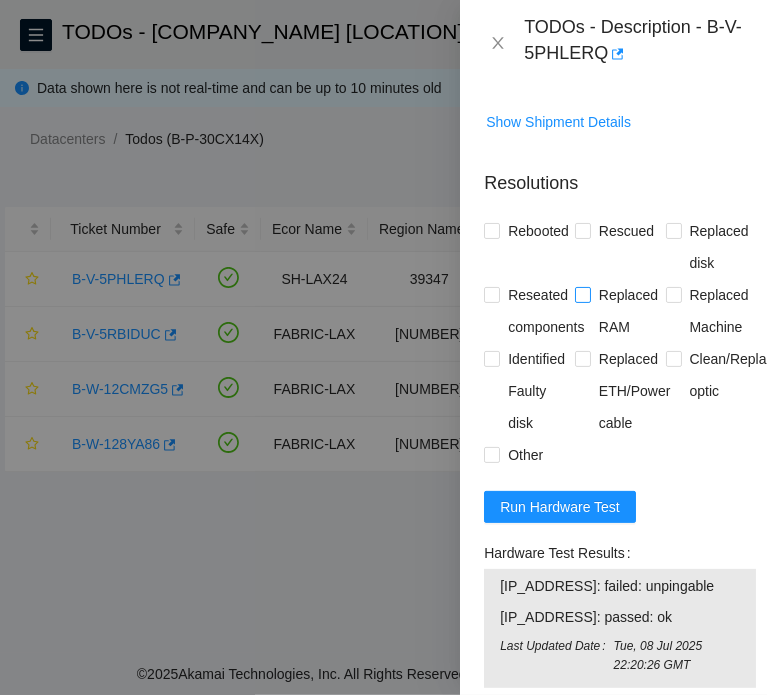 scroll, scrollTop: 2200, scrollLeft: 0, axis: vertical 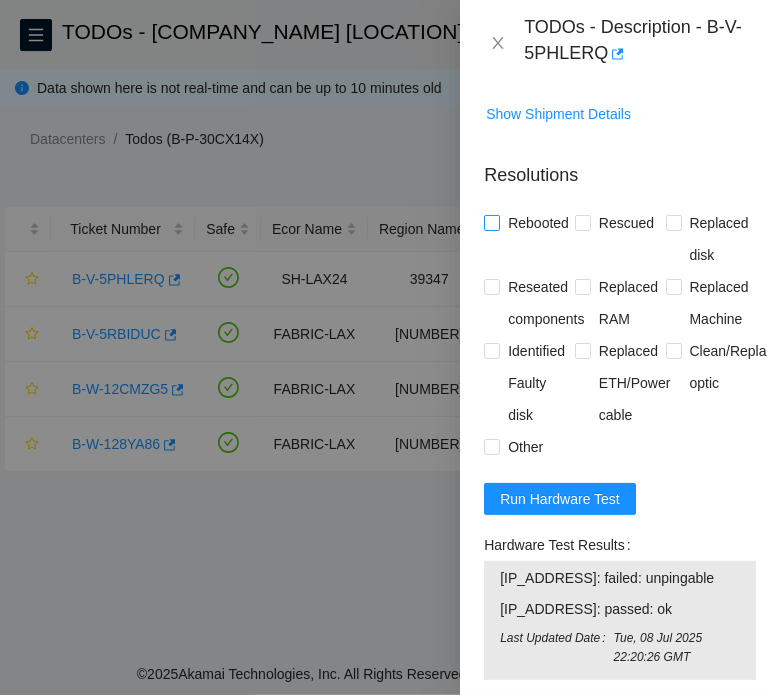 click on "Rebooted" at bounding box center [538, 223] 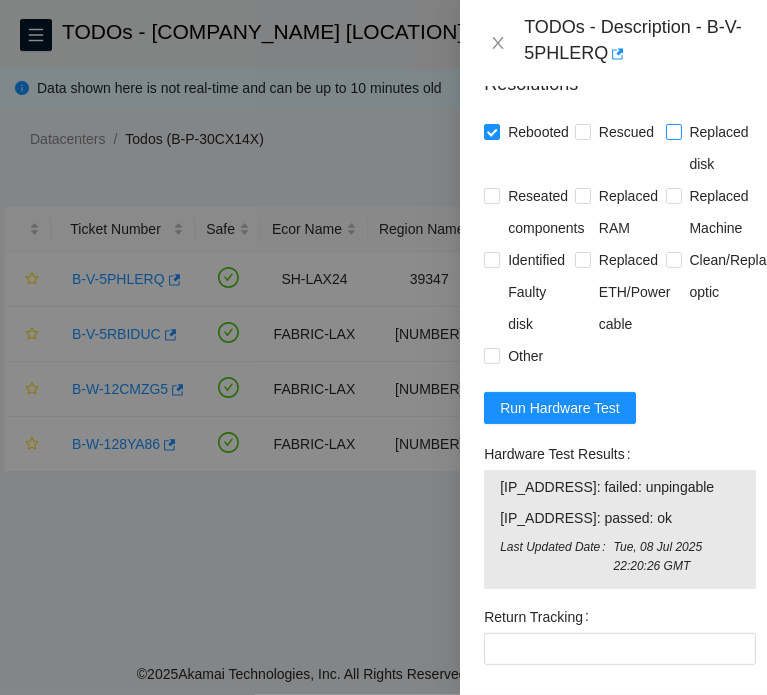 scroll, scrollTop: 2300, scrollLeft: 0, axis: vertical 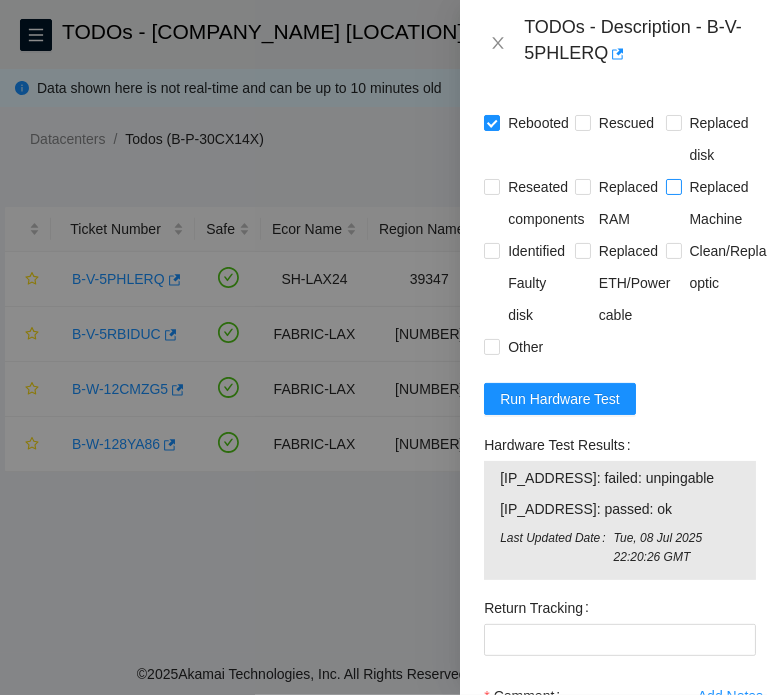 click on "Replaced Machine" at bounding box center [719, 203] 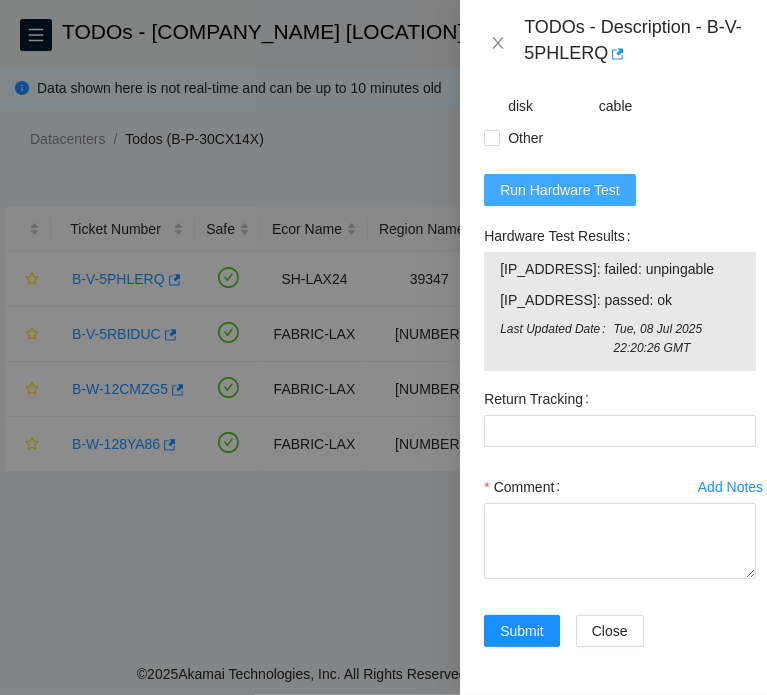 click on "Run Hardware Test" at bounding box center [560, 190] 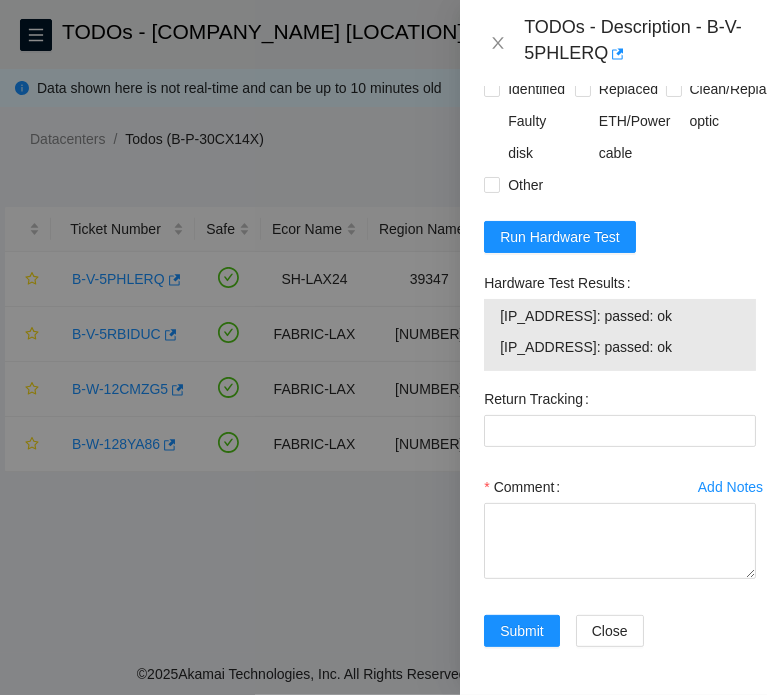 scroll, scrollTop: 2600, scrollLeft: 0, axis: vertical 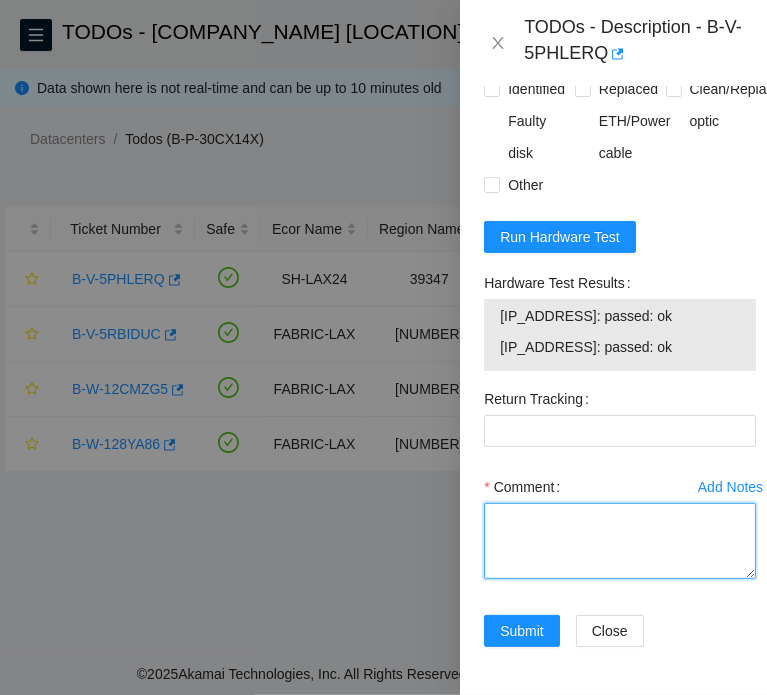 drag, startPoint x: 611, startPoint y: 532, endPoint x: 612, endPoint y: 511, distance: 21.023796 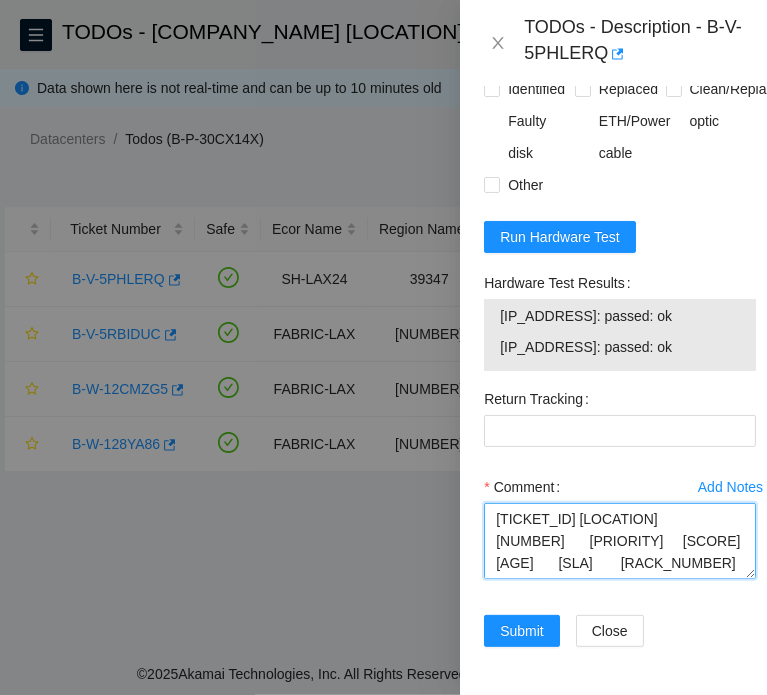scroll, scrollTop: 500, scrollLeft: 0, axis: vertical 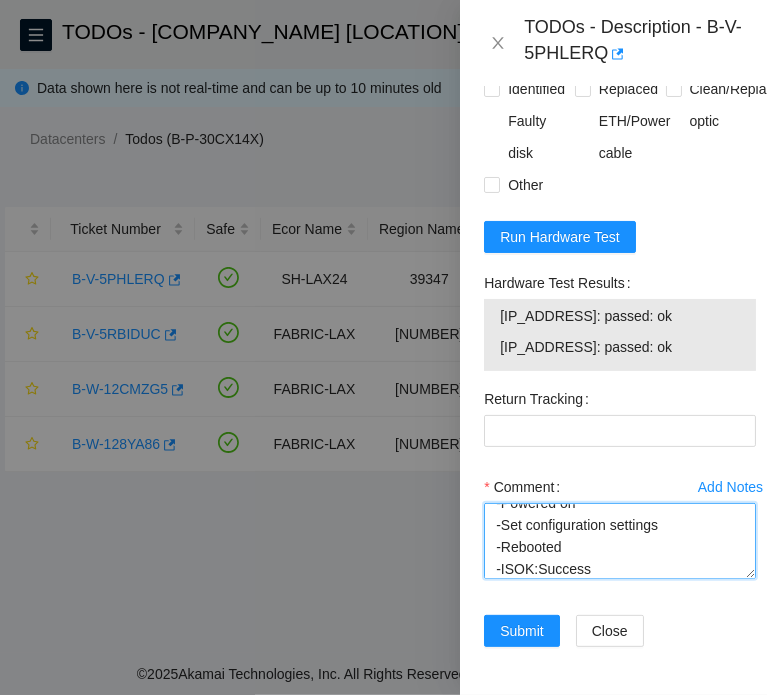 type on "[TICKET_ID] [LOCATION]	[NUMBER]	[PRIORITY]	[SCORE]	[AGE]	[SLA]	[RACK_NUMBER]	[MACHINE_NUMBER]	[IP_ADDRESS]	[SERIAL_NUMBER]	[PRODUCT_TYPE]
Contacted NOCC (to see if ticket is safe to work on)
Spoke to logn (Gave me permission to work on this ticket)
-Consoled in
-Confirmed machine IP and S/N:[IP_ADDRESS]	[SERIAL_NUMBER]
-Rebooted and powered down
-Replaced old server:[SERIAL_NUMBER]
-Installed new server:[SERIAL_NUMBER]
-Powered on
-Set configuration settings
-Rebooted
-ISOK:Success
RMA:[RMA_NUMBER]
RETRK#[TRACKING_NUMBER]" 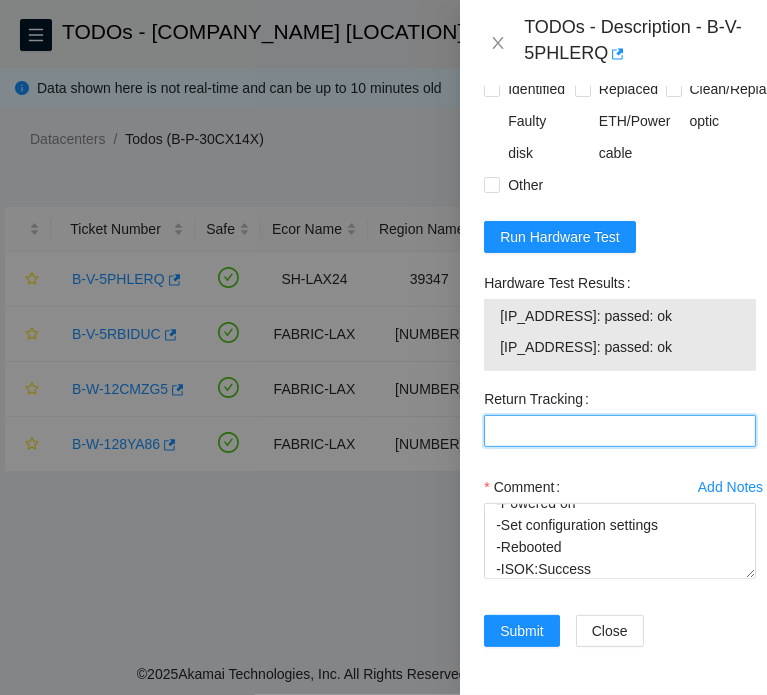 click on "Return Tracking" at bounding box center (620, 431) 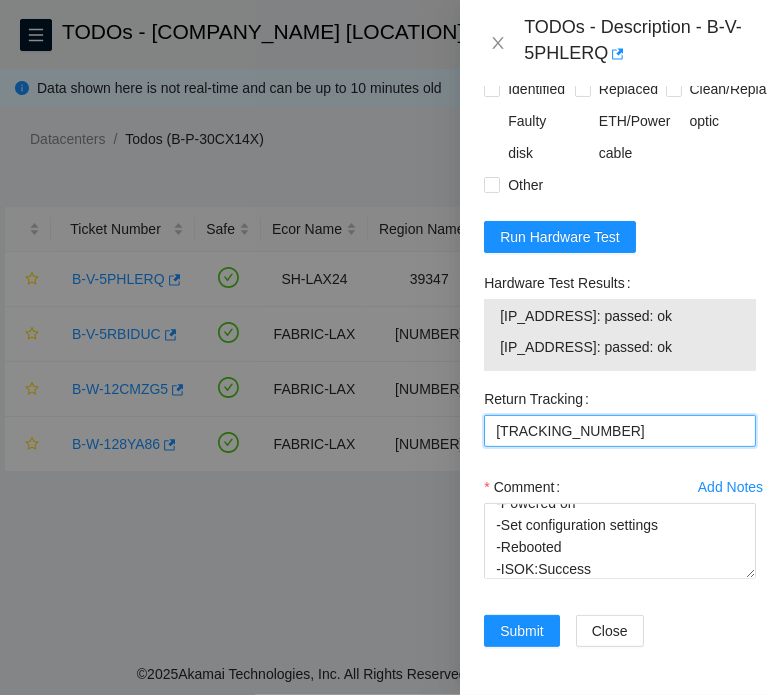 type on "[TRACKING_NUMBER]" 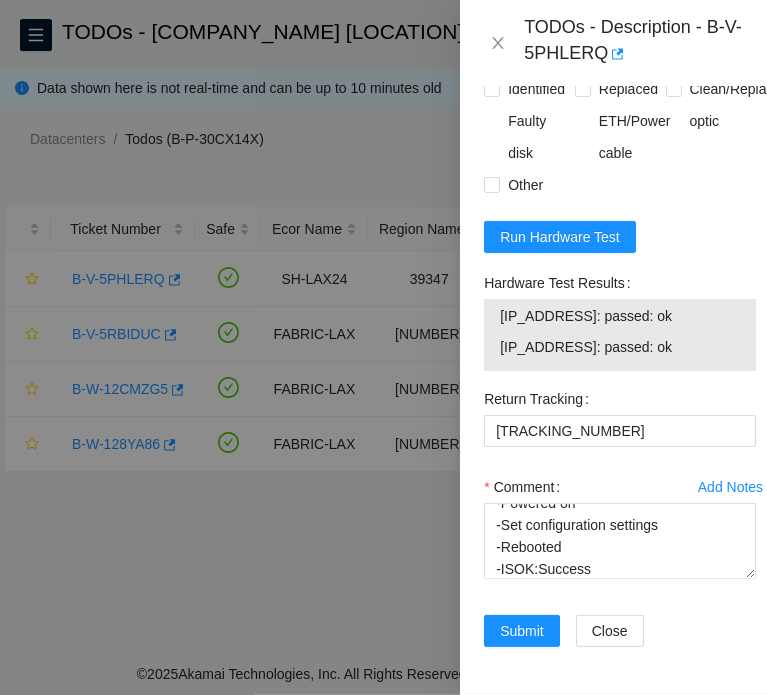 click on "Return Tracking" at bounding box center (620, 399) 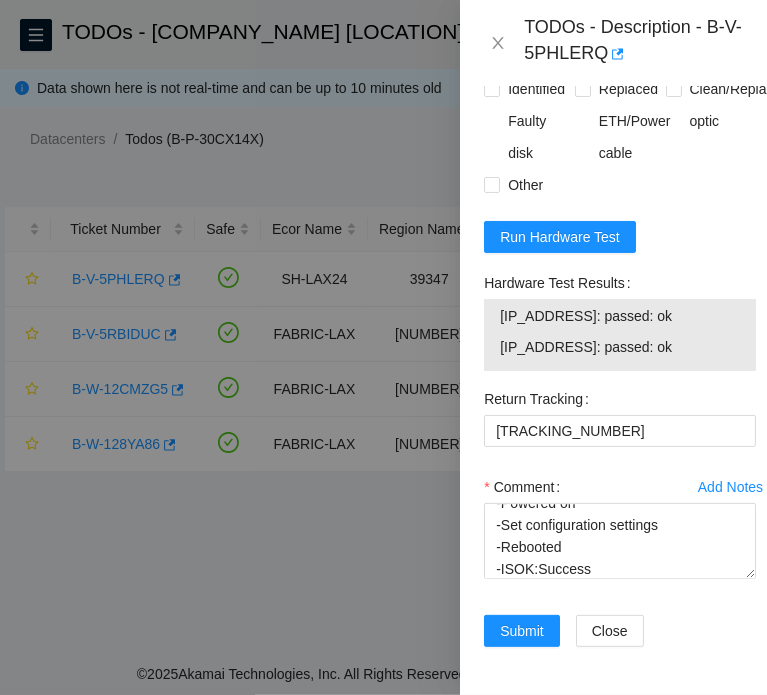 scroll, scrollTop: 2600, scrollLeft: 0, axis: vertical 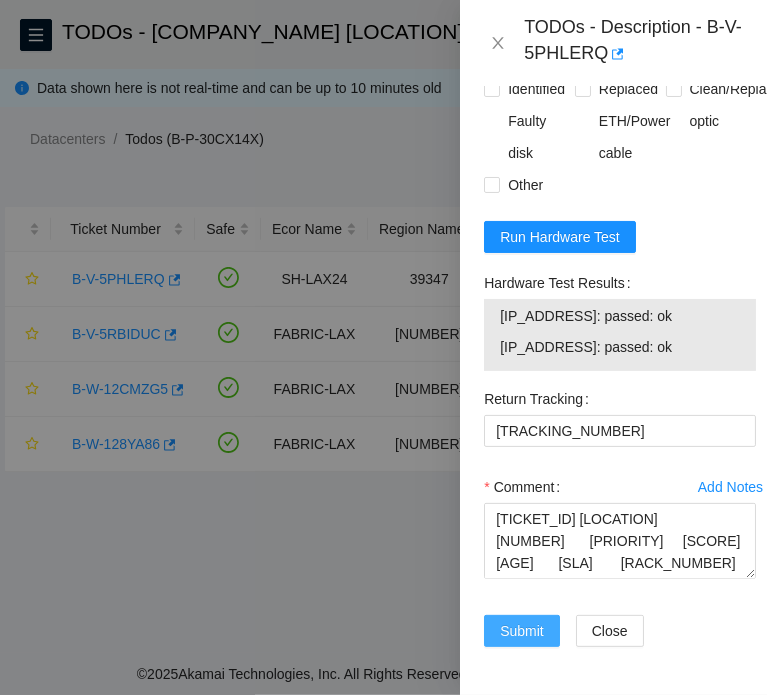 click on "Submit" at bounding box center [522, 631] 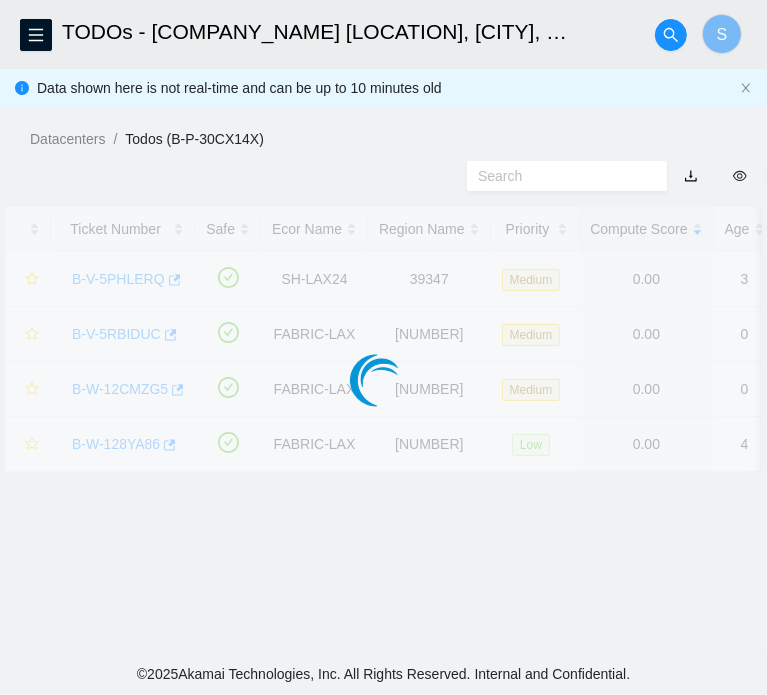 scroll, scrollTop: 572, scrollLeft: 0, axis: vertical 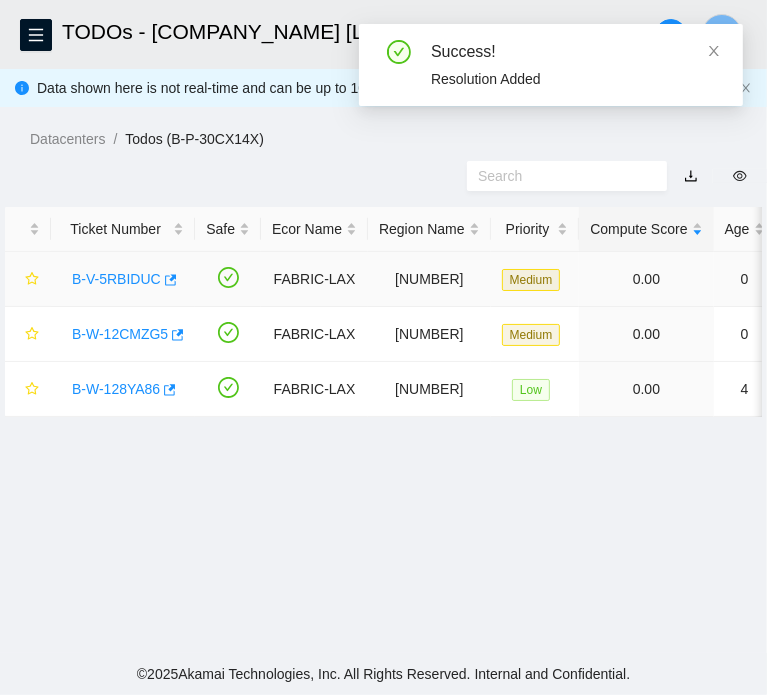 click on "B-V-5RBIDUC" at bounding box center (116, 279) 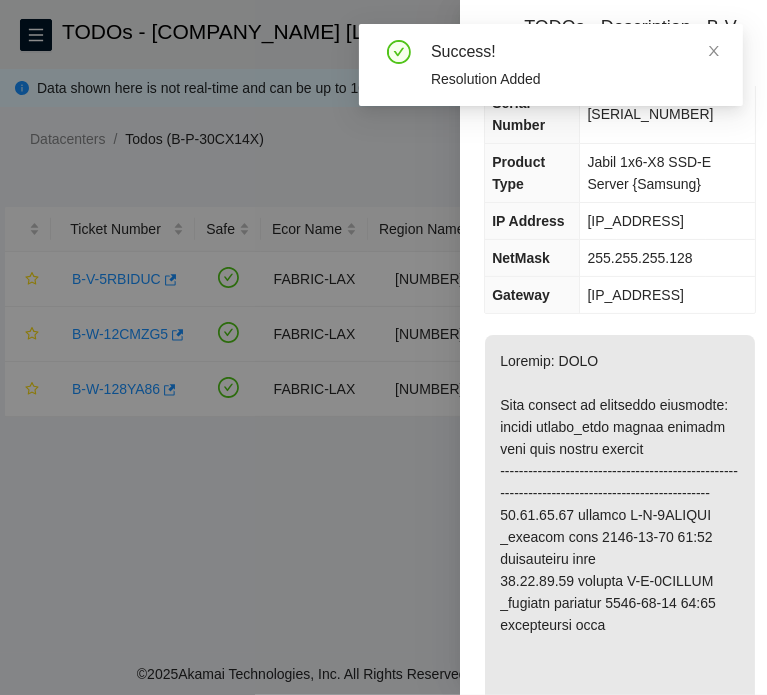 scroll, scrollTop: 184, scrollLeft: 0, axis: vertical 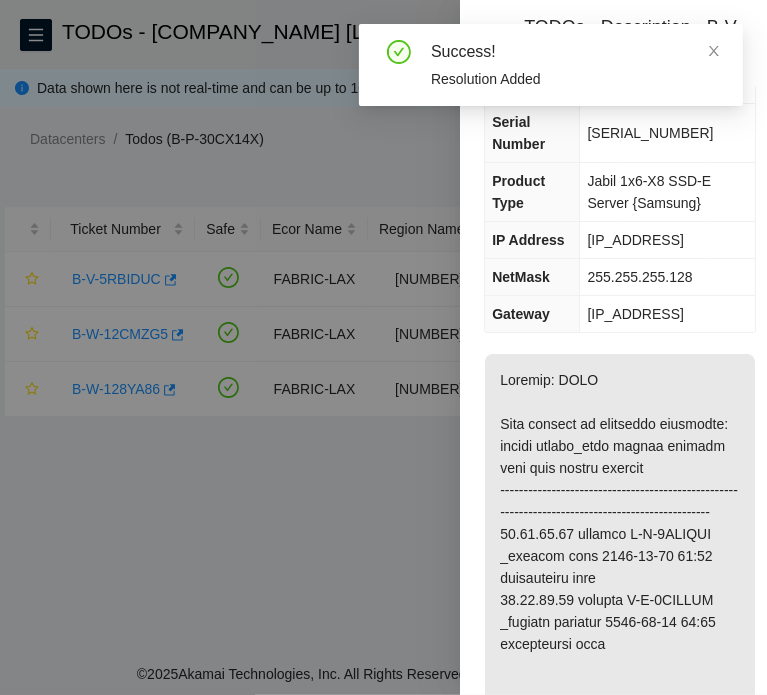 click on "Success! Resolution Added" at bounding box center [551, 65] 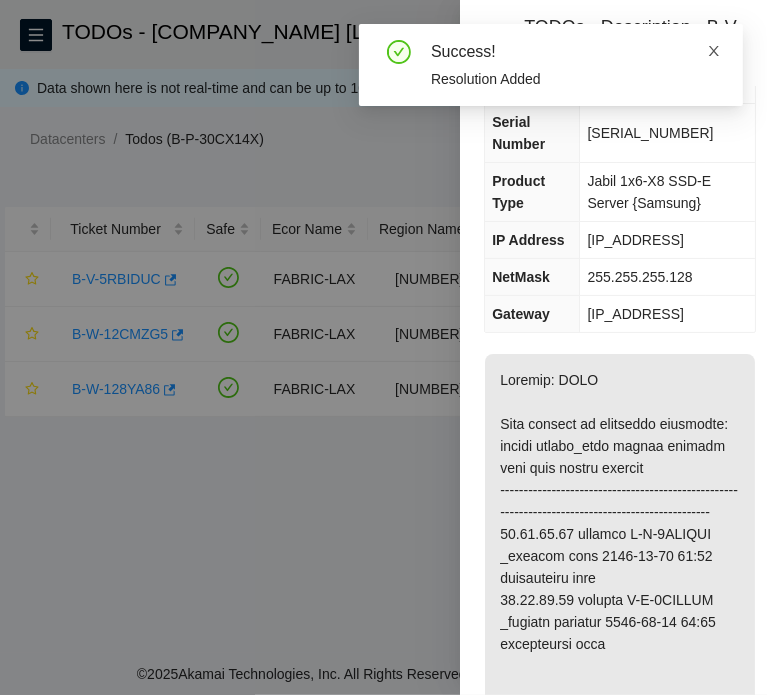 click 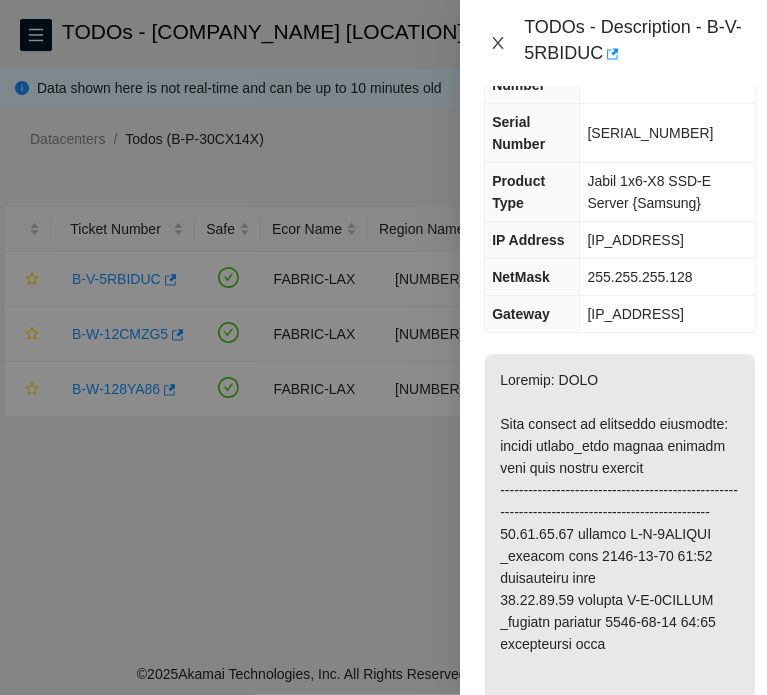 click 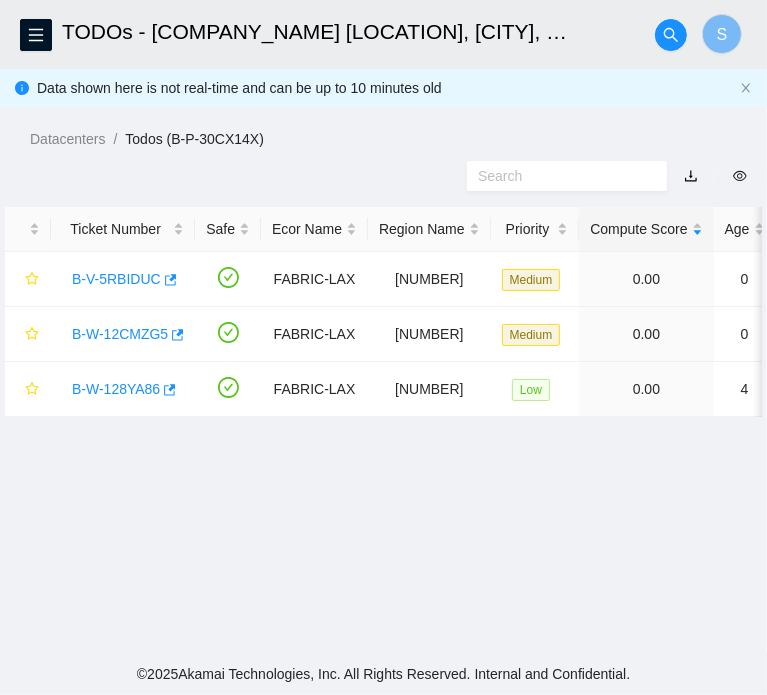 scroll, scrollTop: 140, scrollLeft: 0, axis: vertical 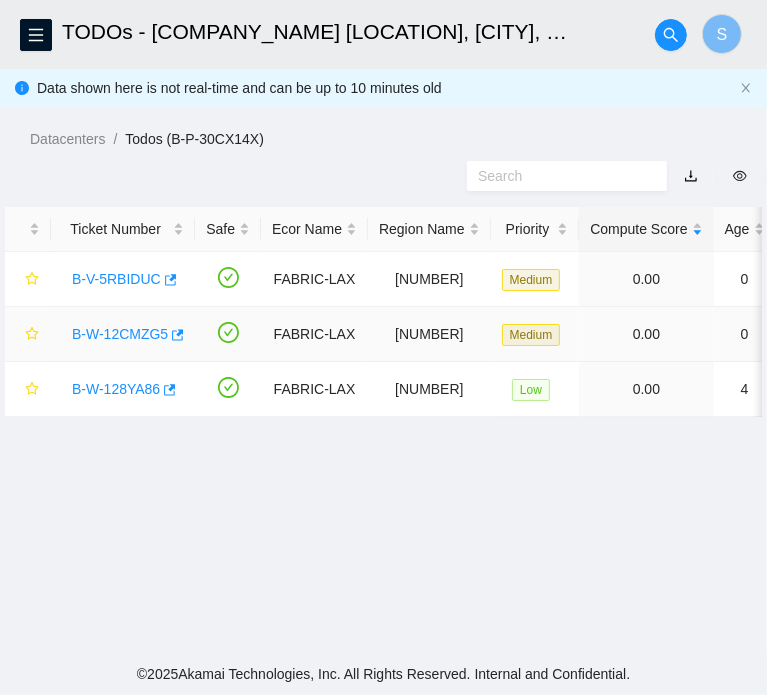 click on "B-W-12CMZG5" at bounding box center [120, 334] 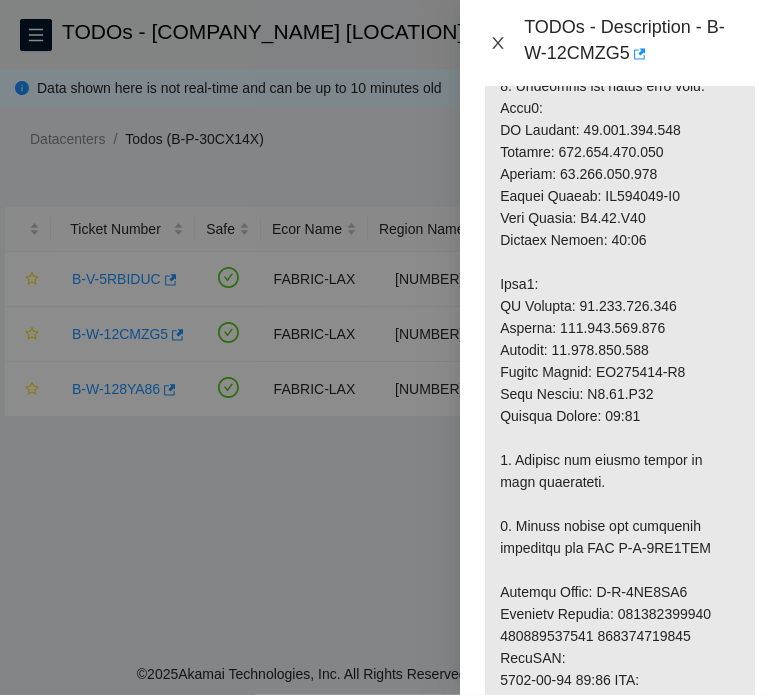 click 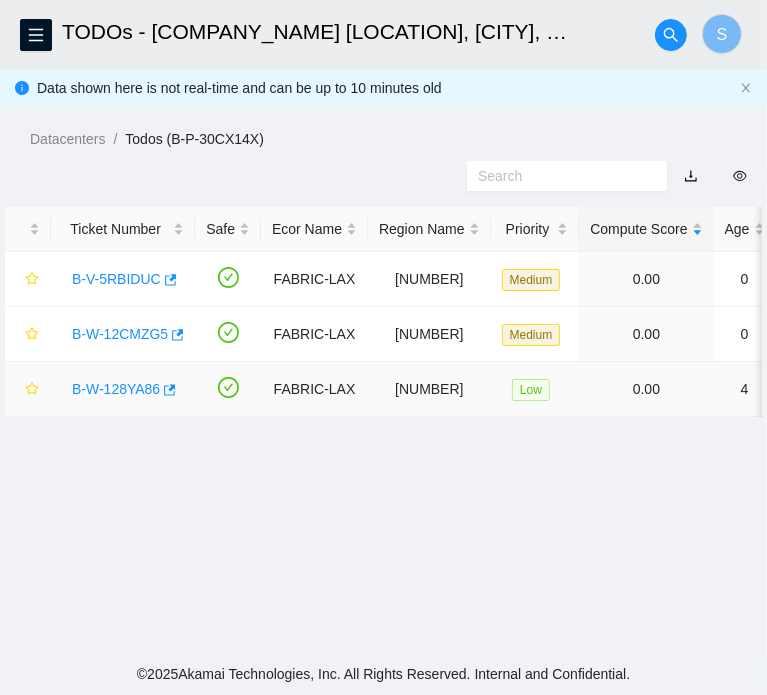 click on "B-W-128YA86" at bounding box center (116, 389) 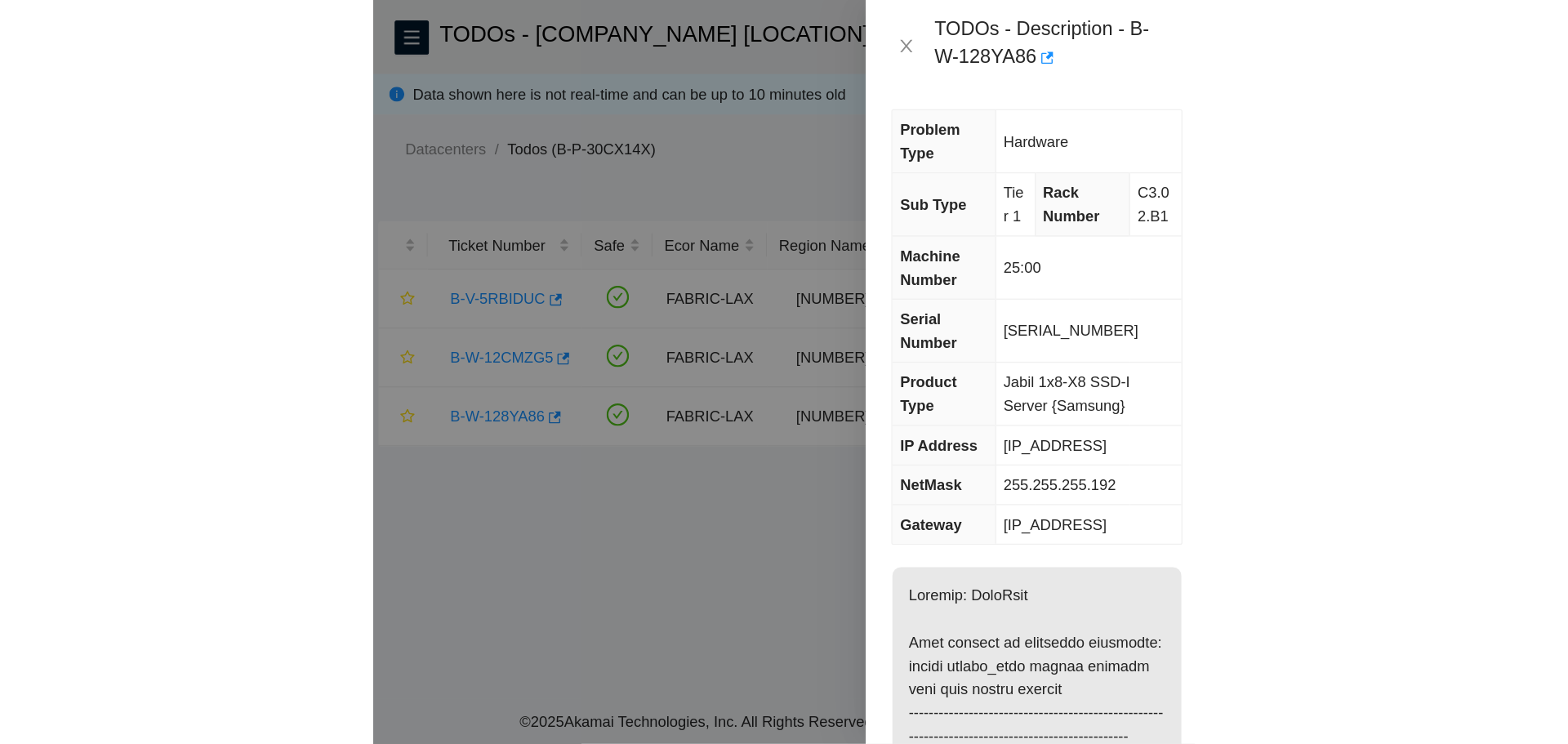 scroll, scrollTop: 0, scrollLeft: 0, axis: both 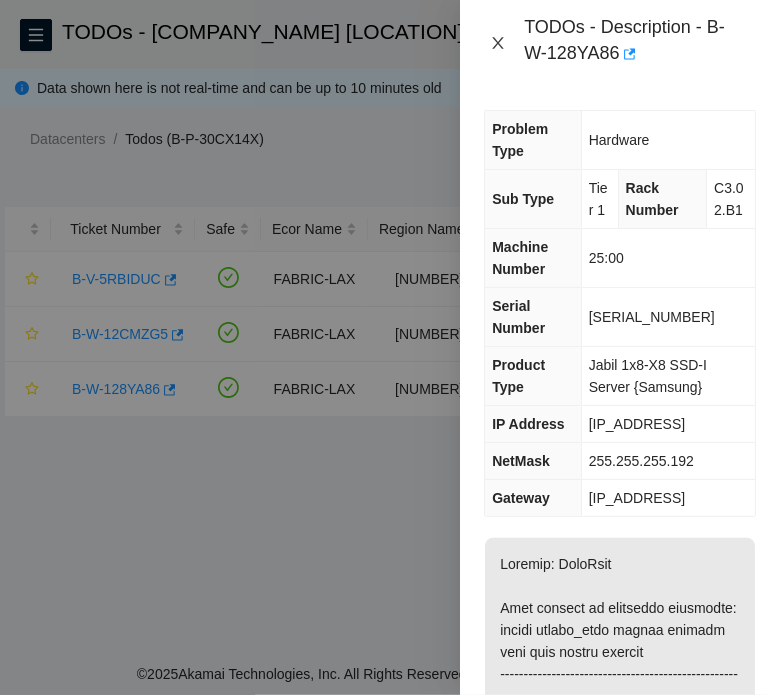 click 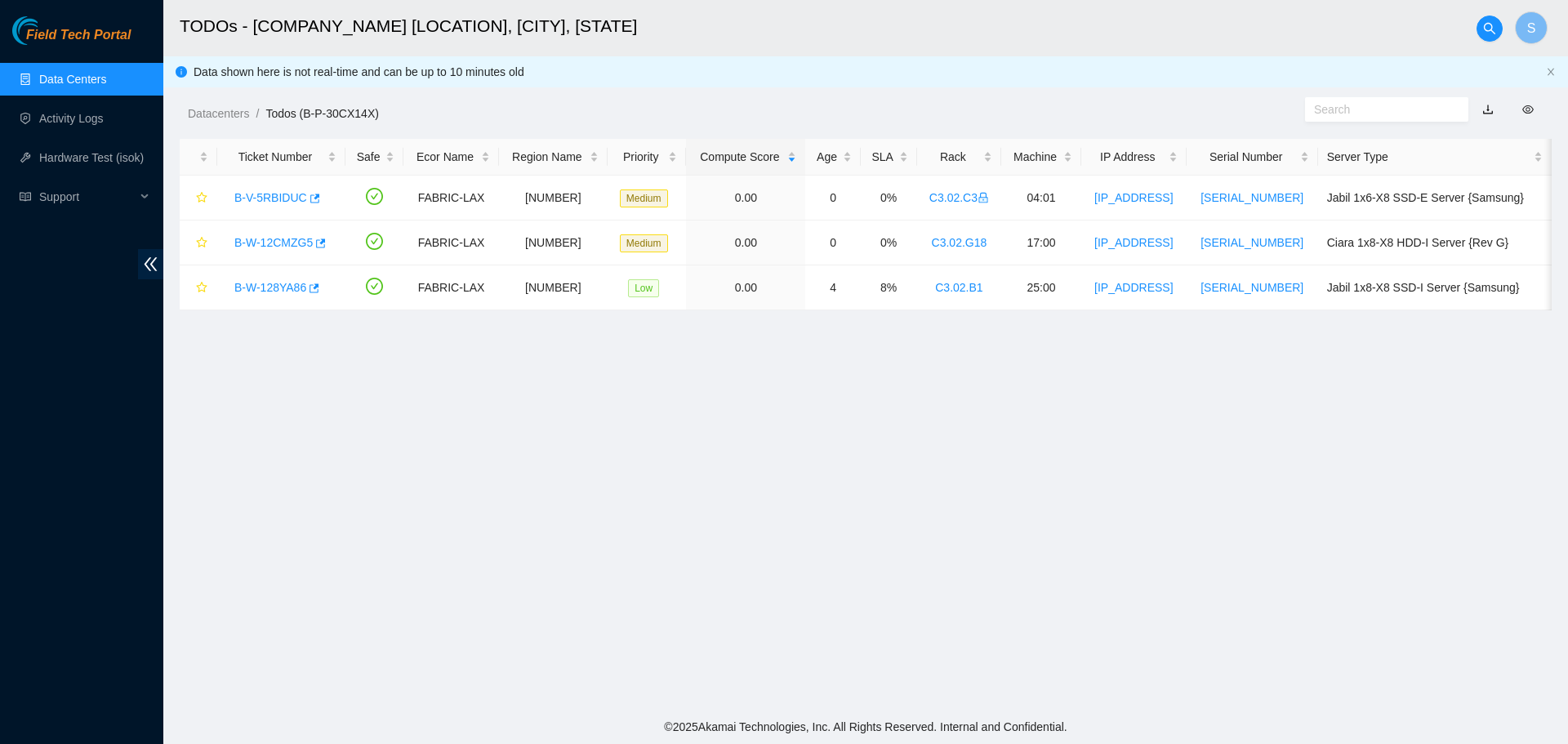 click on "TODOs - [COMPANY_NAME] [LOCATION]    S Data shown here is not real-time and can be up to 10 minutes old Datacenters / Todos ([TICKET_ID]) / Ticket Number Safe Ecor Name Region Name Priority Compute Score Age SLA Rack Machine IP Address Serial Number Server Type                               [TICKET_ID] [REGION] [PRIORITY] [SCORE] [AGE] [SLA] [RACK_NUMBER] [MACHINE_NUMBER] [IP_ADDRESS] [SERIAL_NUMBER] [PRODUCT_TYPE]   [TICKET_ID] [REGION] [PRIORITY] [SCORE] [AGE] [SLA] [RACK_NUMBER] [MACHINE_NUMBER] [IP_ADDRESS] [SERIAL_NUMBER] [PRODUCT_TYPE]   [TICKET_ID] [REGION] [PRIORITY] [SCORE] [AGE] [SLA] [RACK_NUMBER] [MACHINE_NUMBER] [IP_ADDRESS] [SERIAL_NUMBER] [PRODUCT_TYPE]" at bounding box center (866, 354) 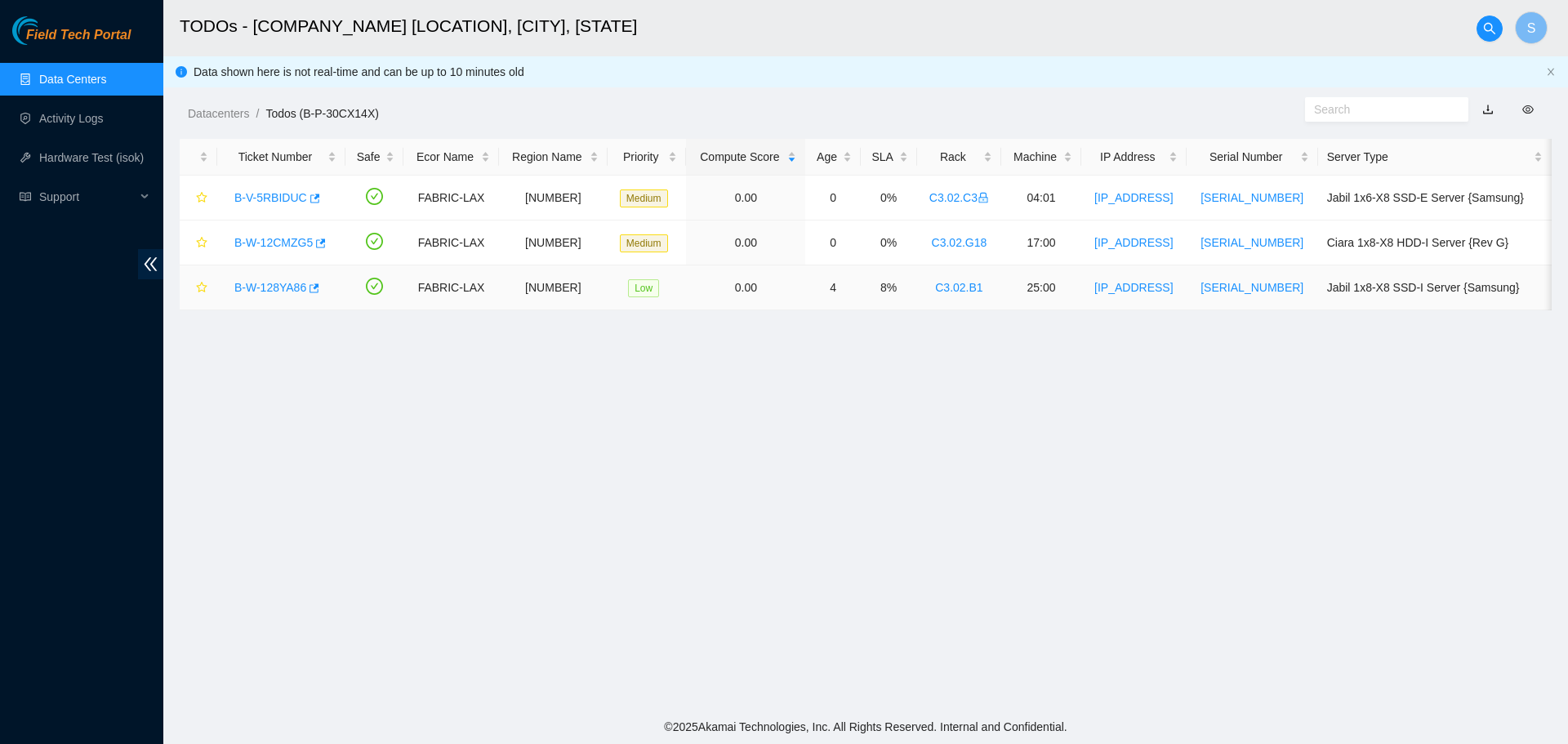 click on "B-W-128YA86" at bounding box center [270, 287] 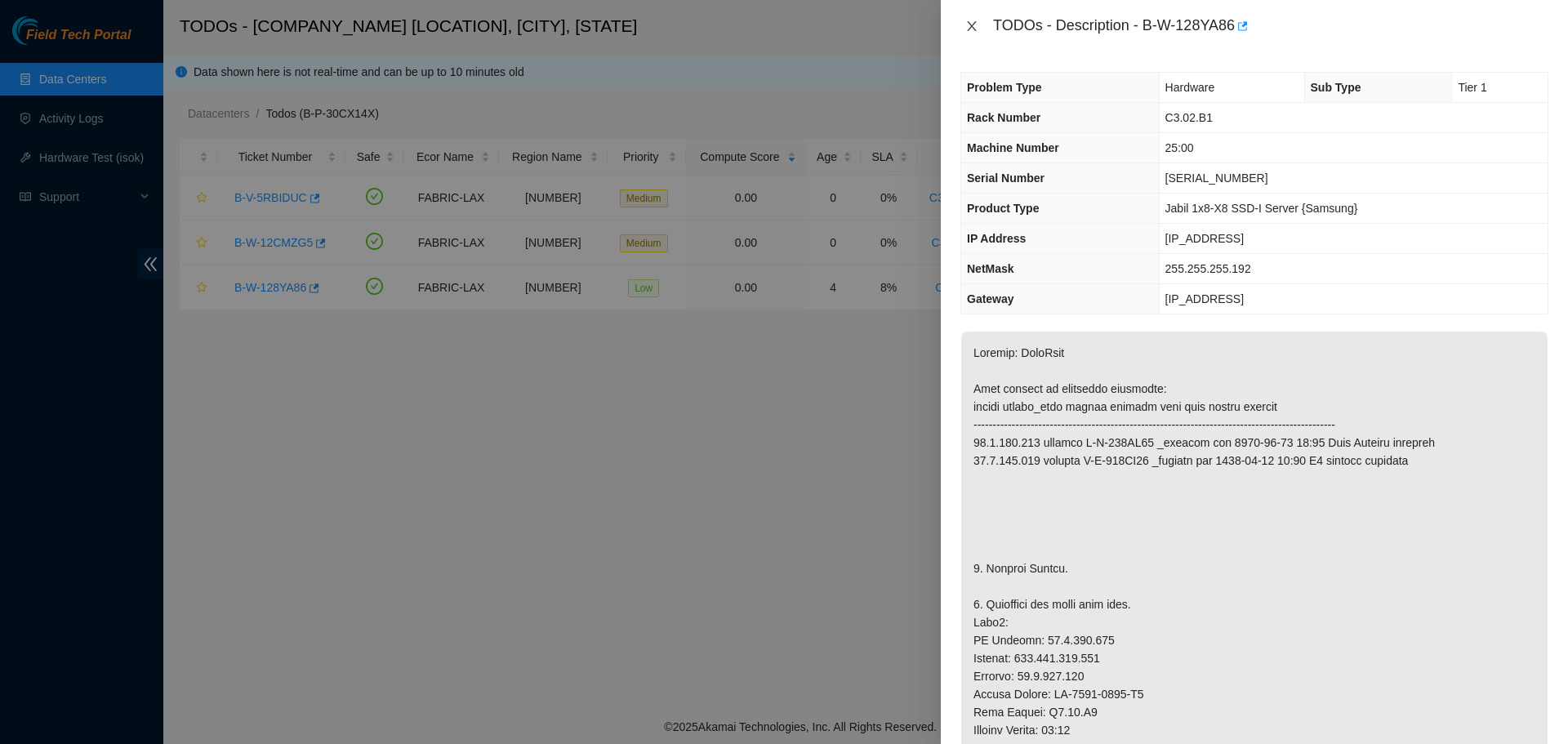 click 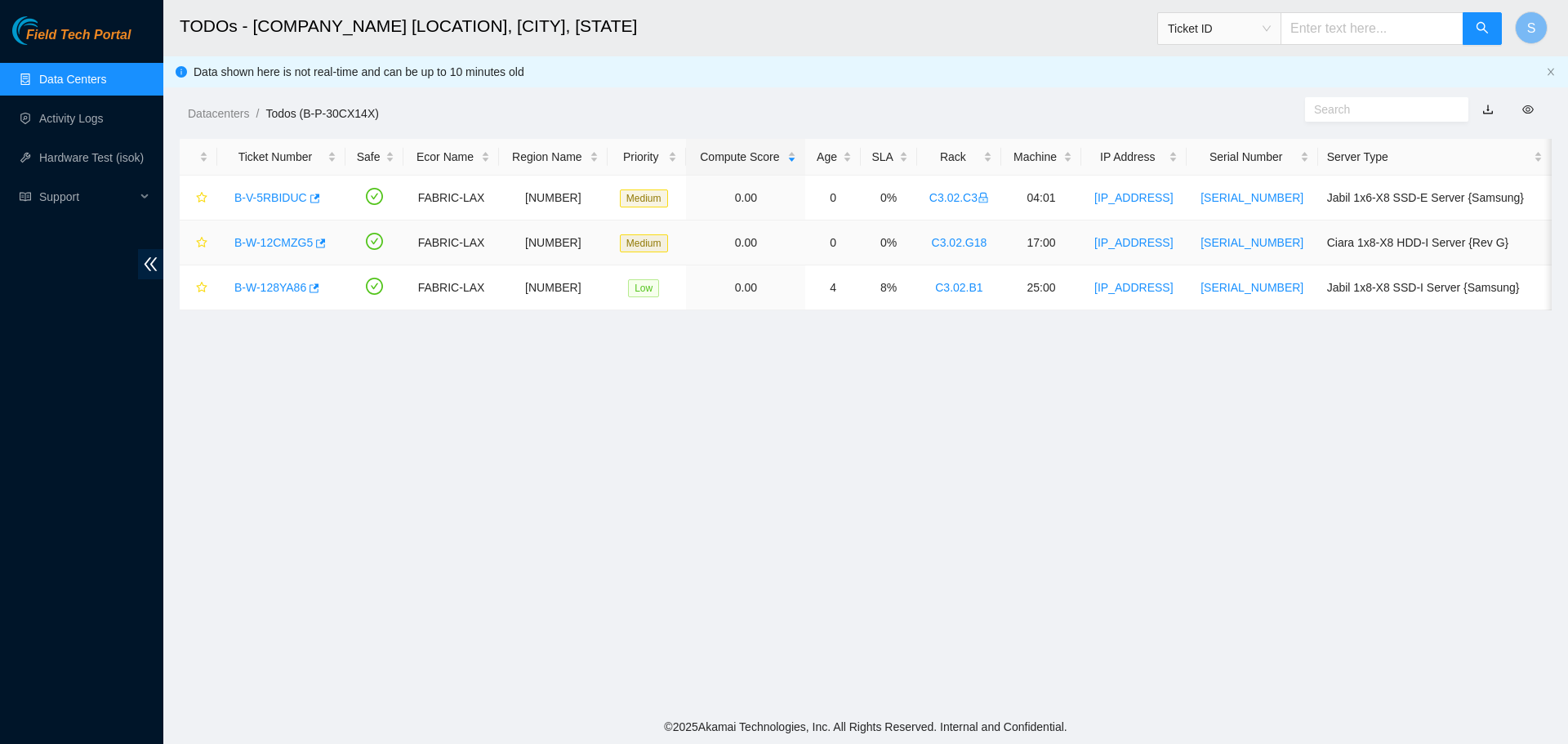 click on "B-W-12CMZG5" at bounding box center [274, 243] 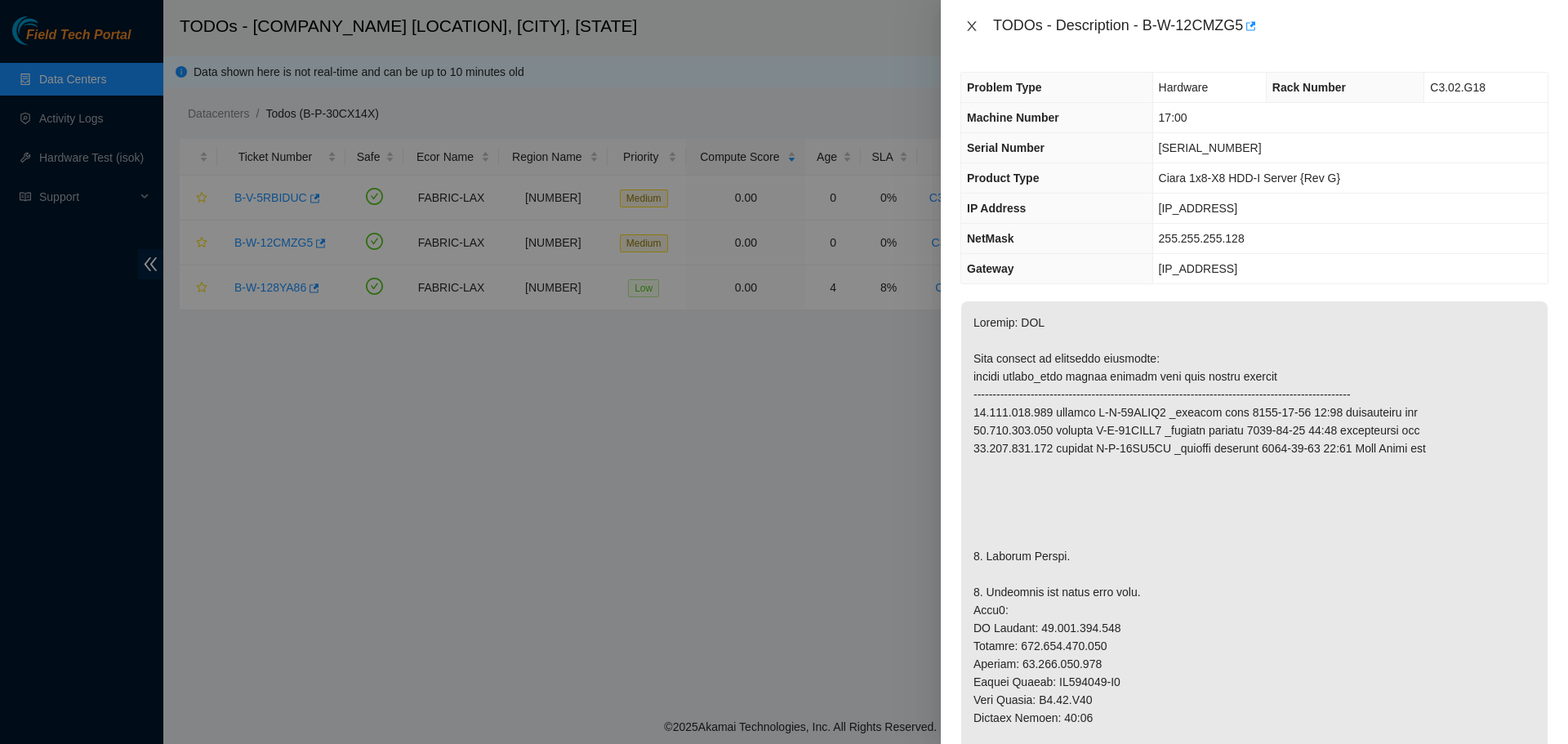 click 